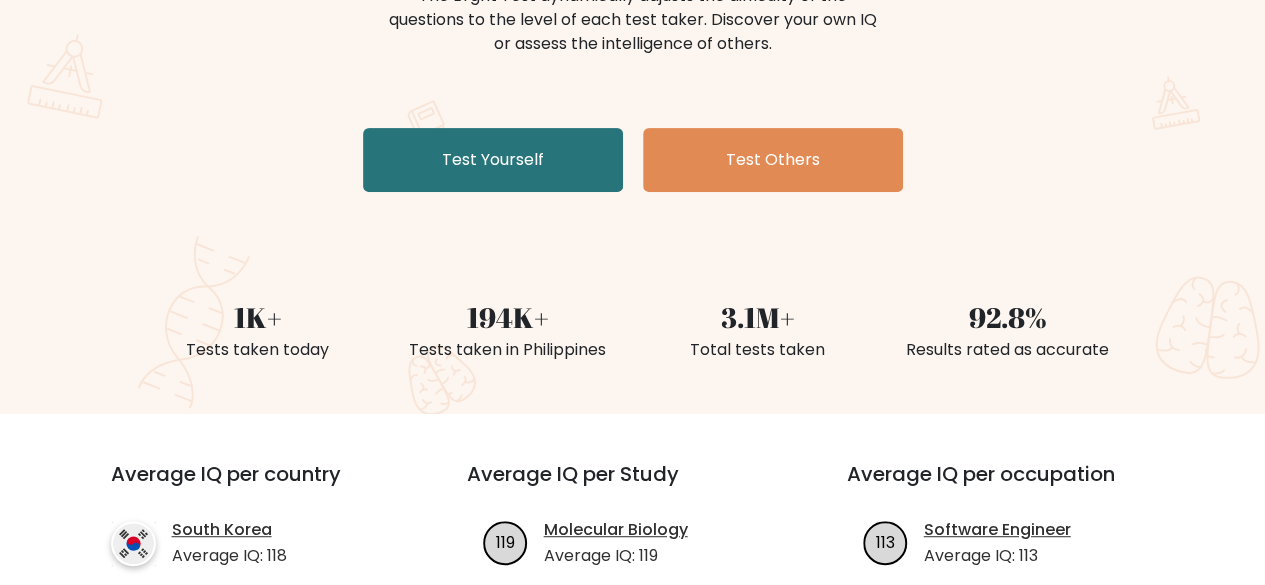 scroll, scrollTop: 296, scrollLeft: 0, axis: vertical 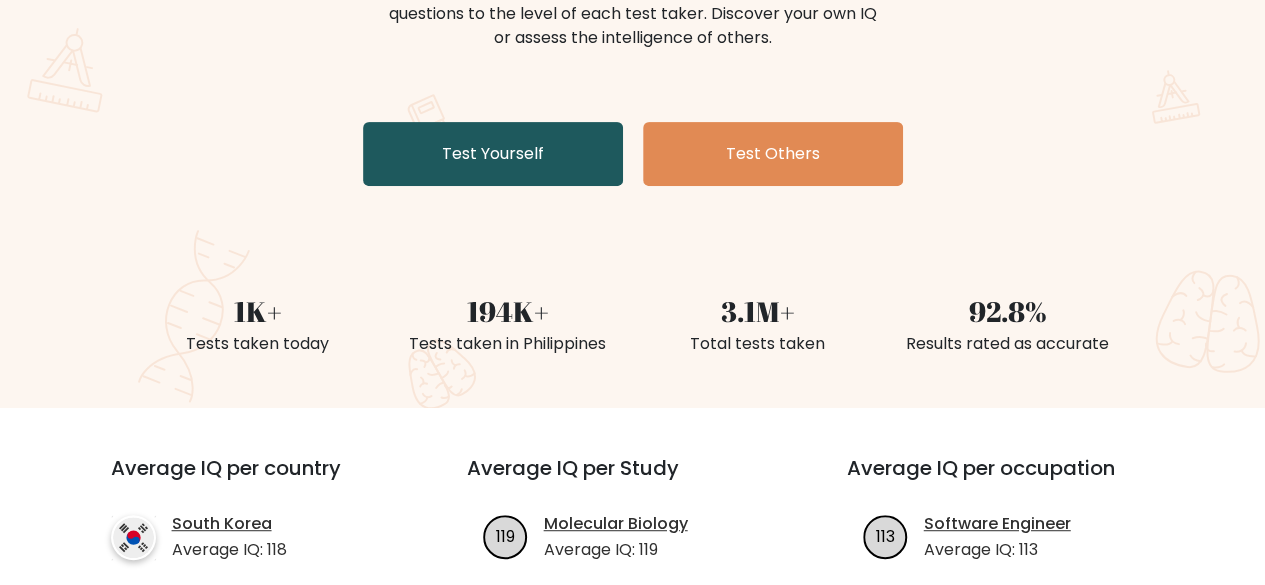 click on "Test Yourself" at bounding box center (493, 154) 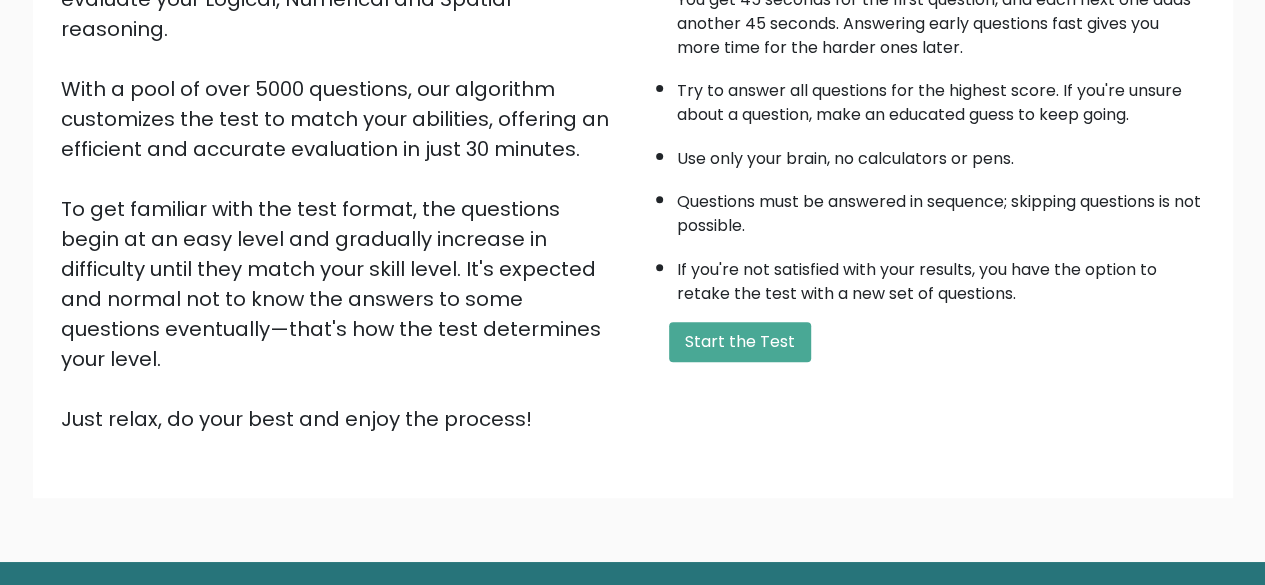 scroll, scrollTop: 293, scrollLeft: 0, axis: vertical 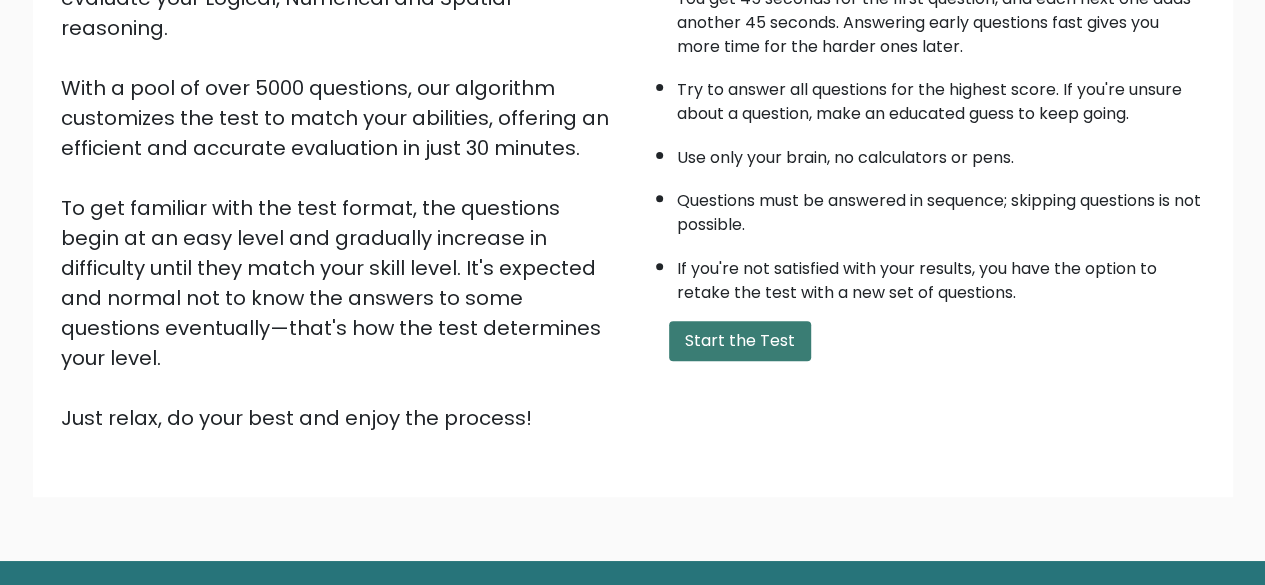 click on "Start the Test" at bounding box center (740, 341) 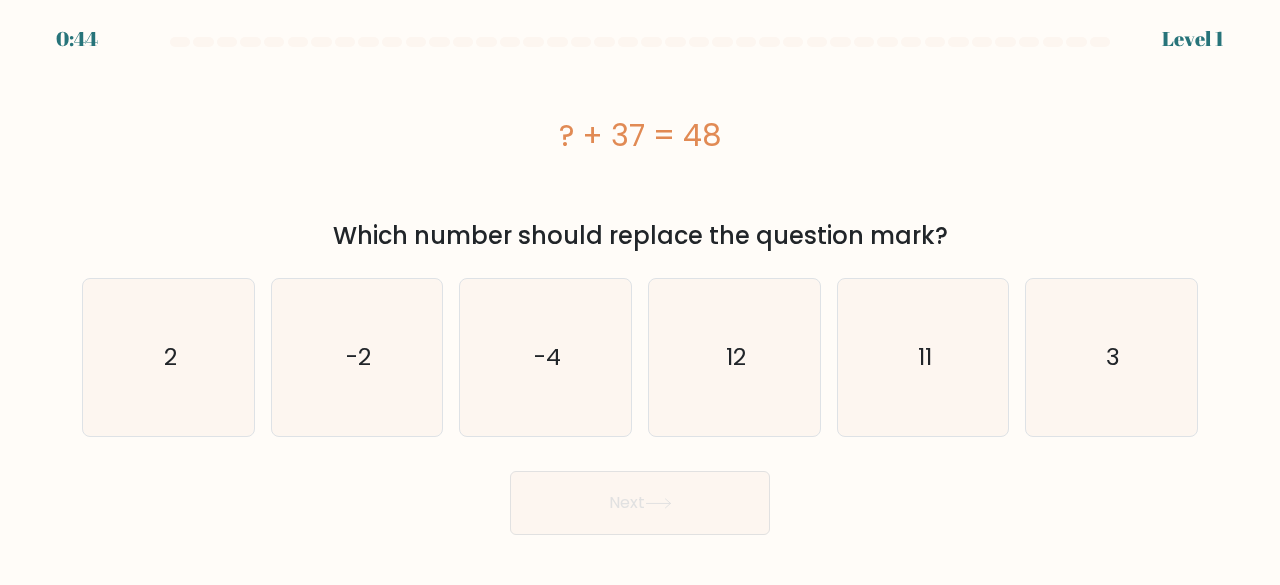 scroll, scrollTop: 0, scrollLeft: 0, axis: both 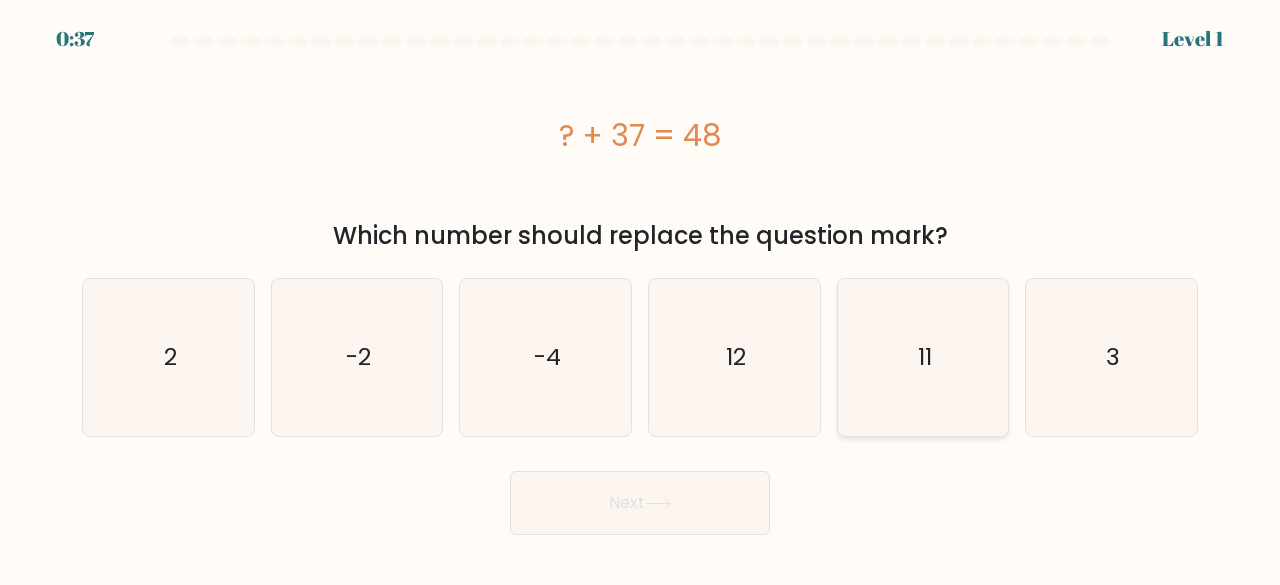 click on "11" at bounding box center [923, 357] 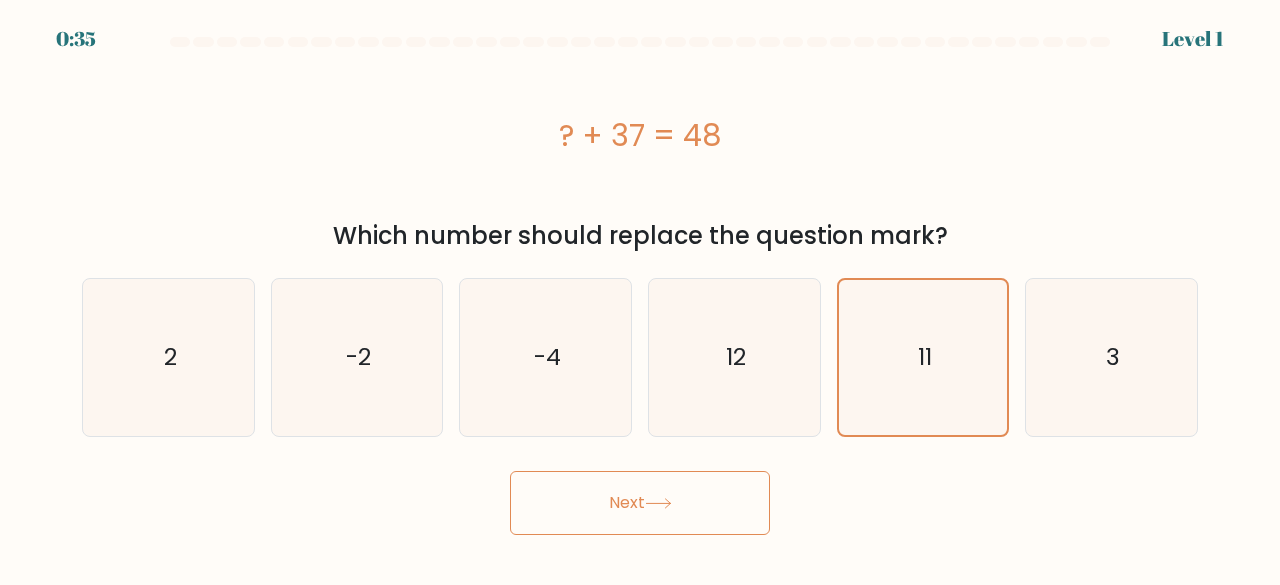 click on "Next" at bounding box center [640, 498] 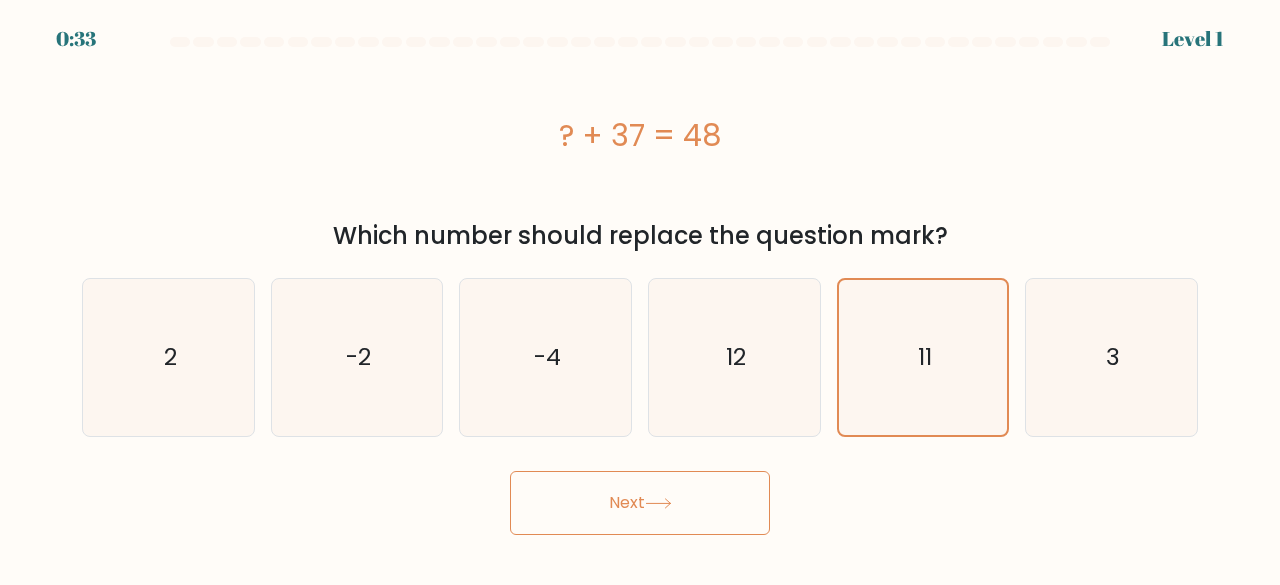 click on "Next" at bounding box center [640, 503] 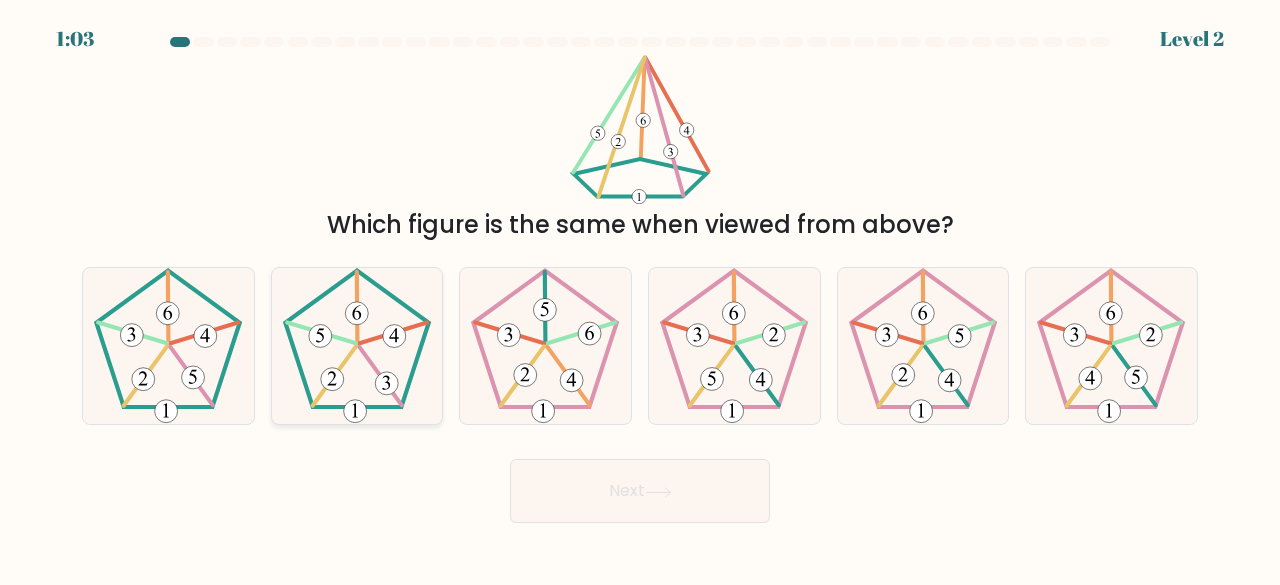 click at bounding box center [357, 346] 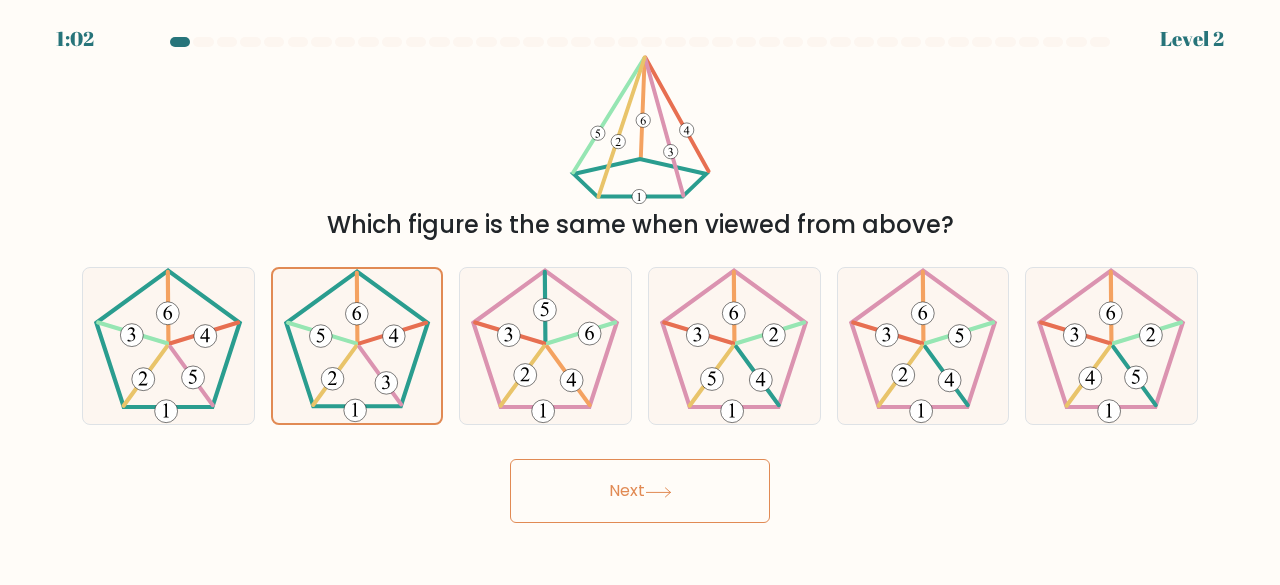 click on "Next" at bounding box center [640, 491] 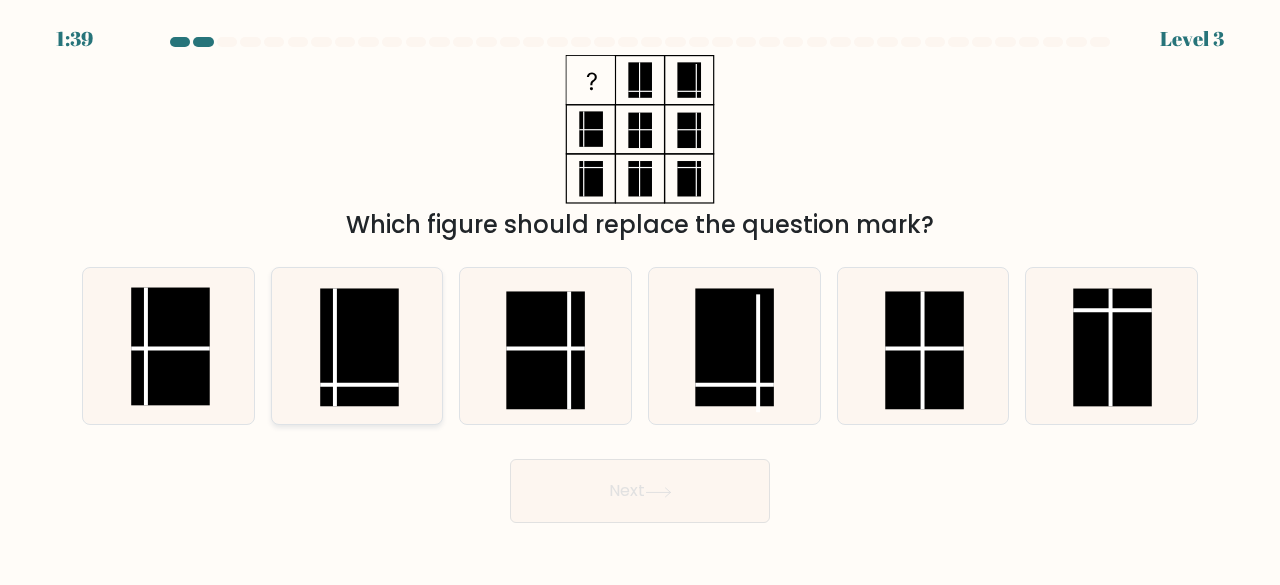 click at bounding box center (359, 347) 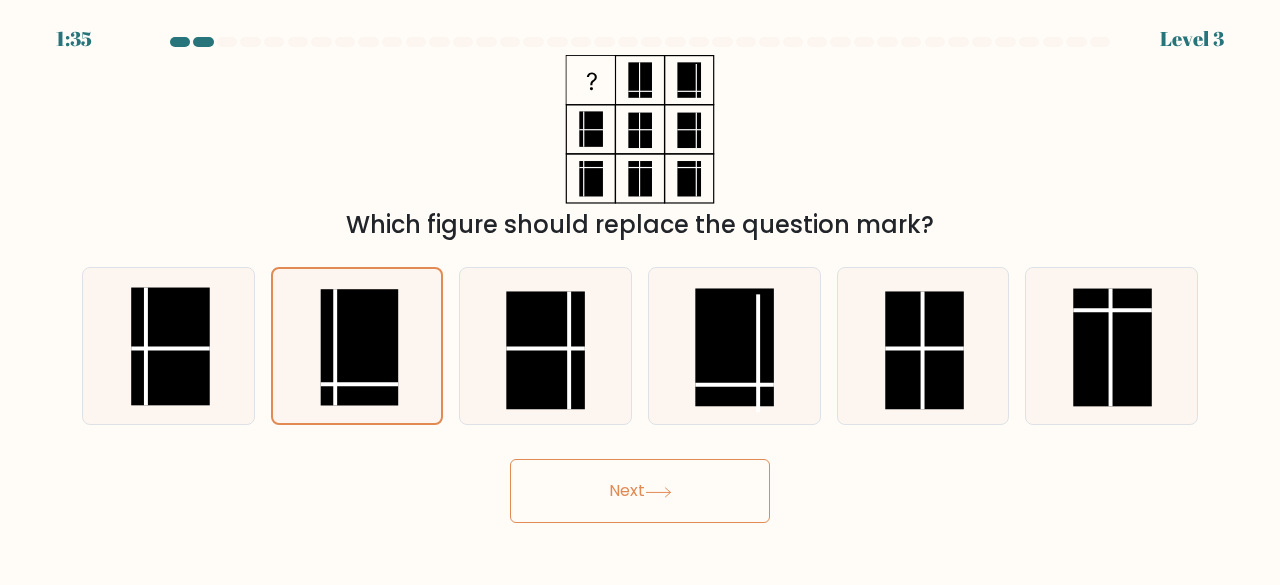 click at bounding box center (658, 492) 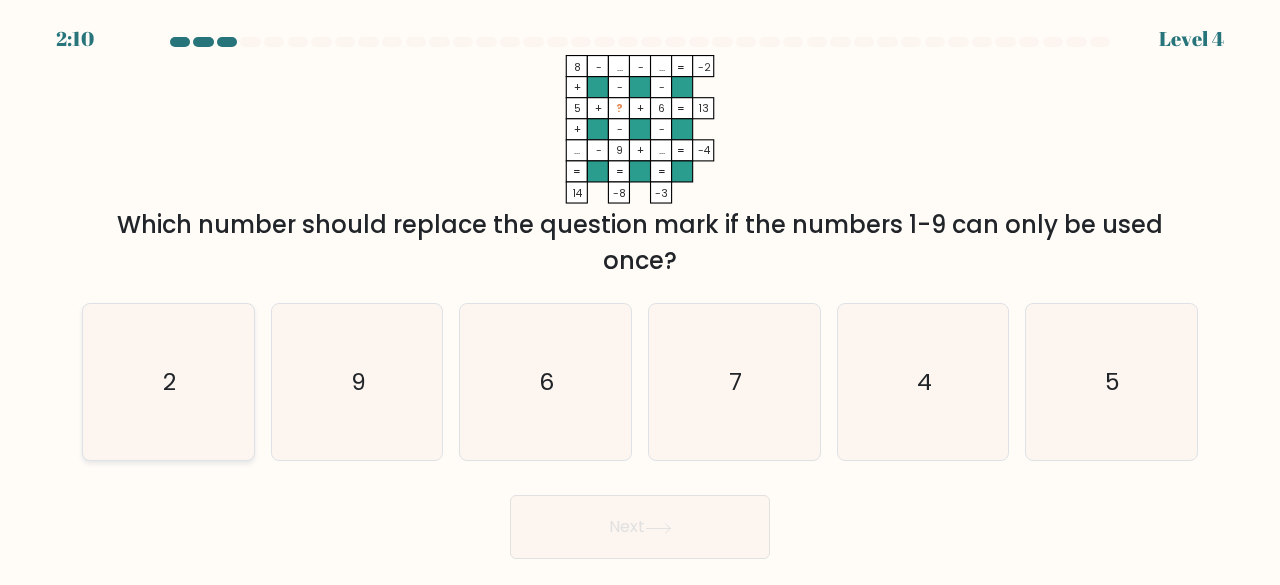 click on "2" at bounding box center (168, 382) 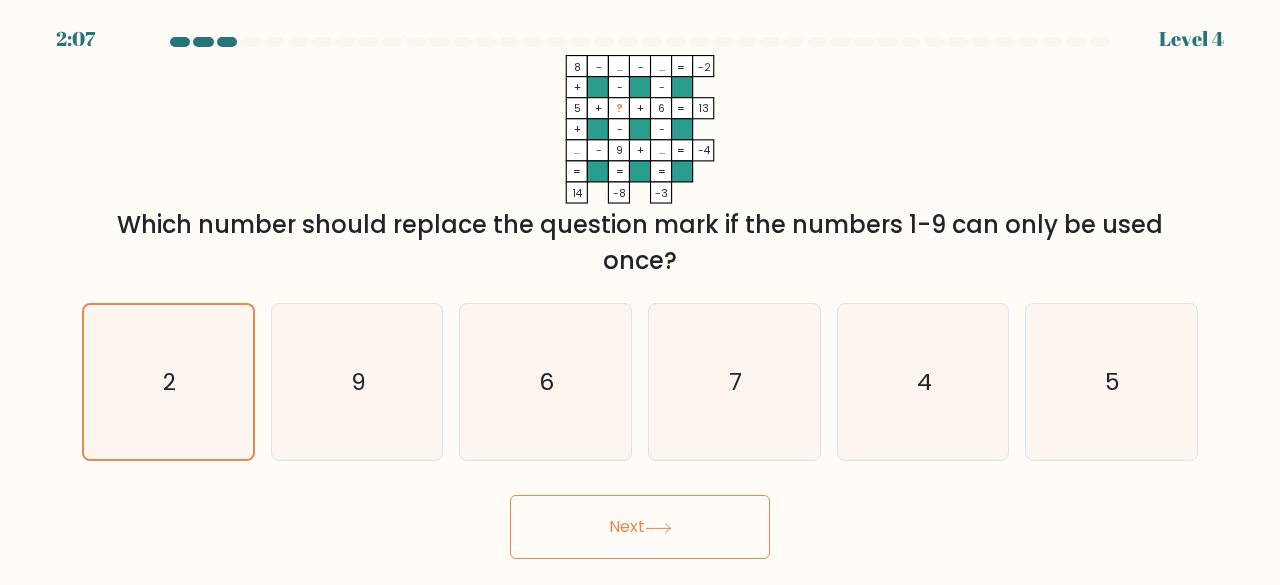 click on "Next" at bounding box center [640, 527] 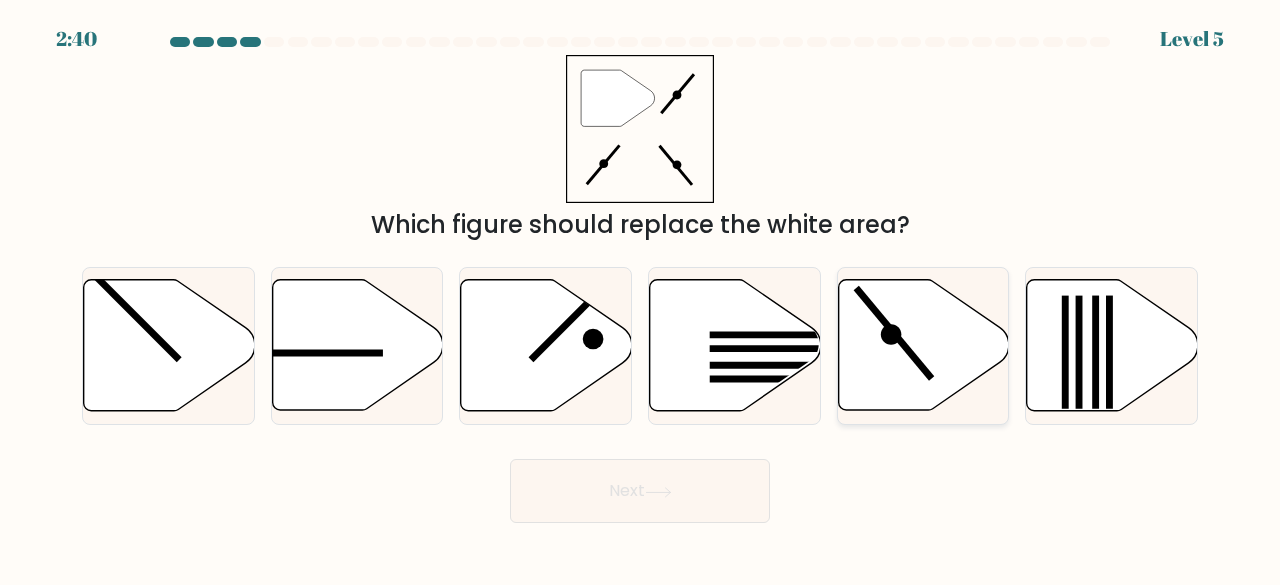 click at bounding box center [923, 345] 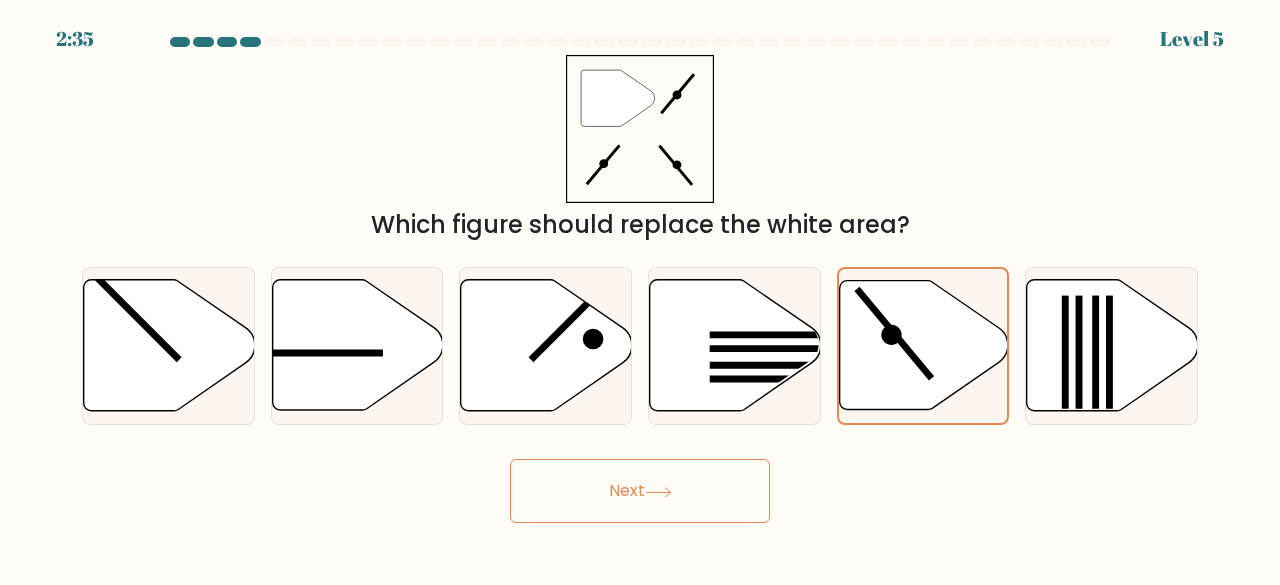 click on "Next" at bounding box center [640, 491] 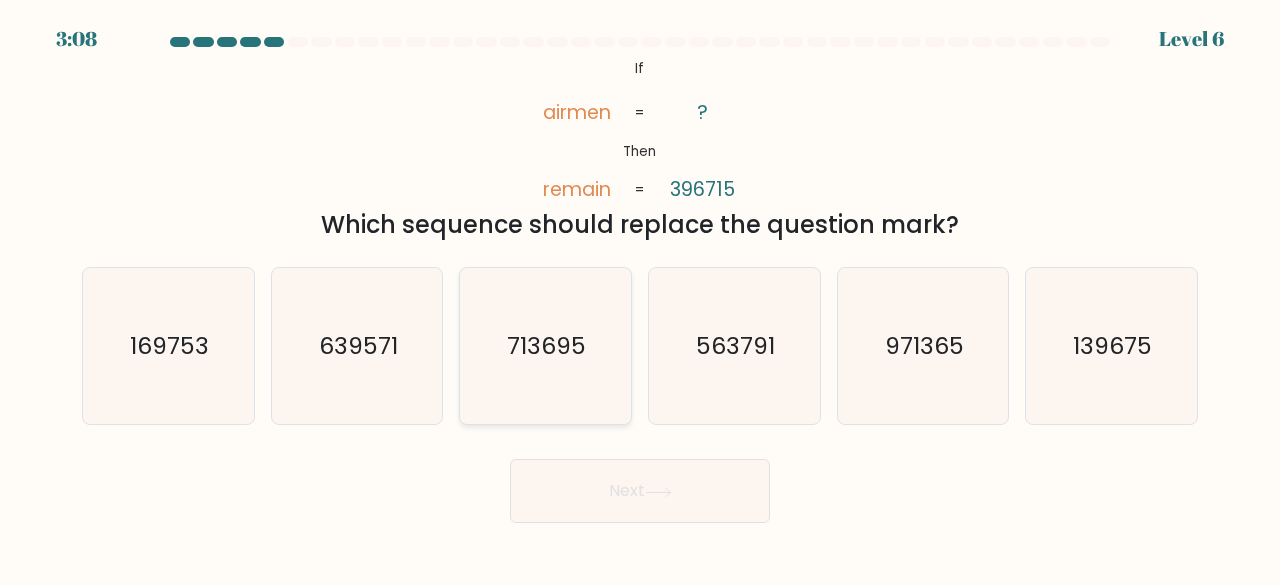 click on "713695" at bounding box center (545, 346) 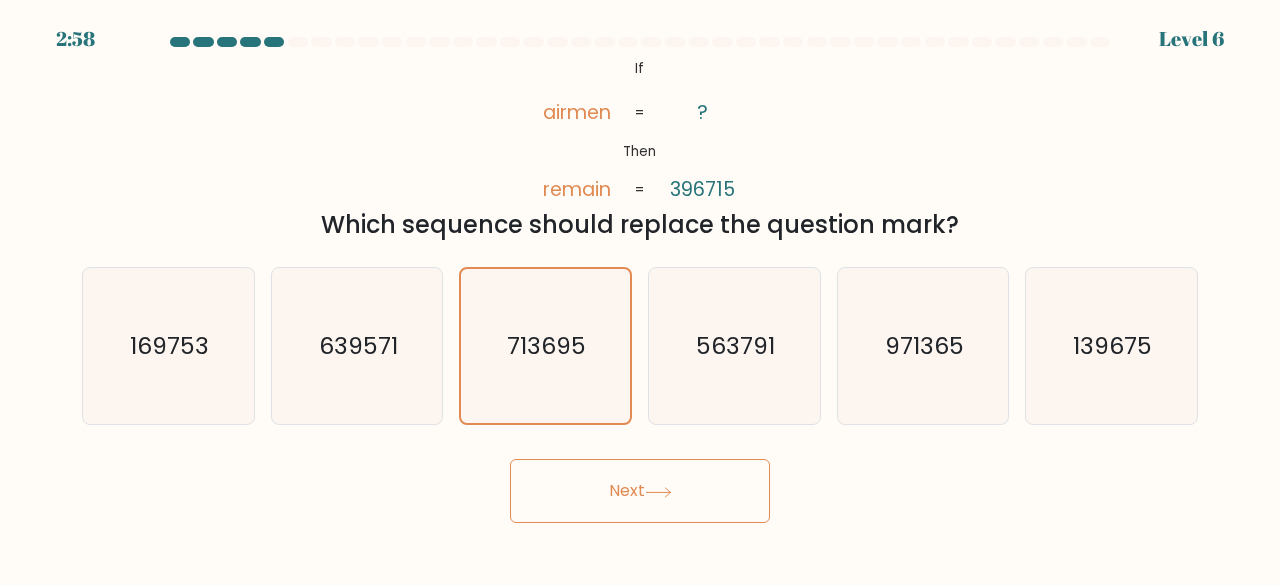 click on "Next" at bounding box center [640, 491] 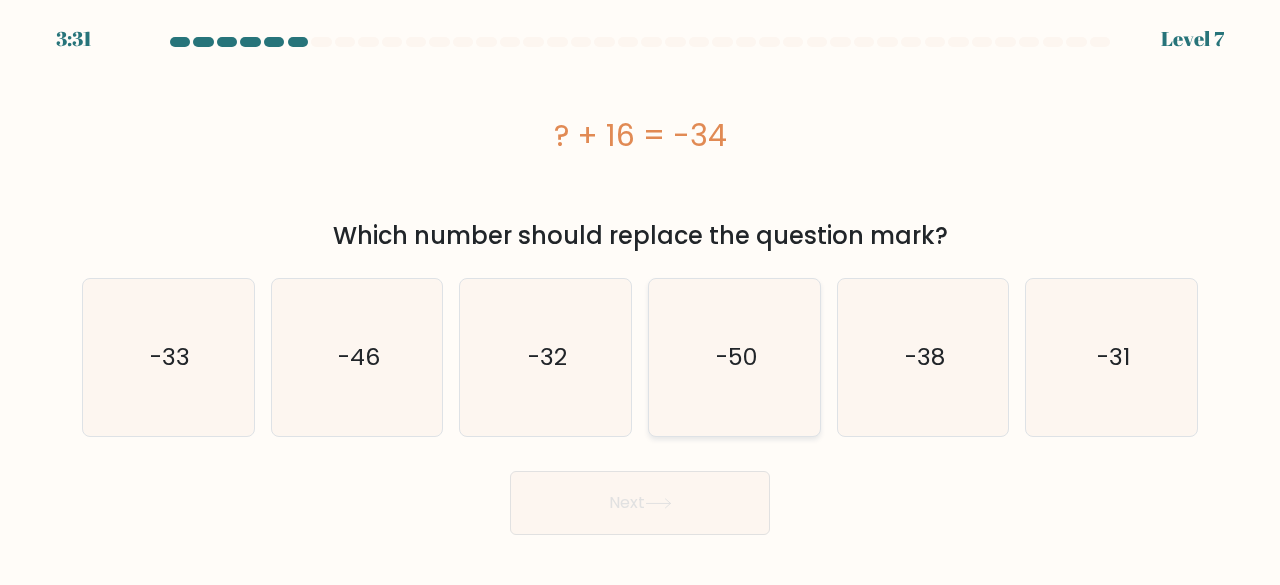 click on "-50" at bounding box center [734, 357] 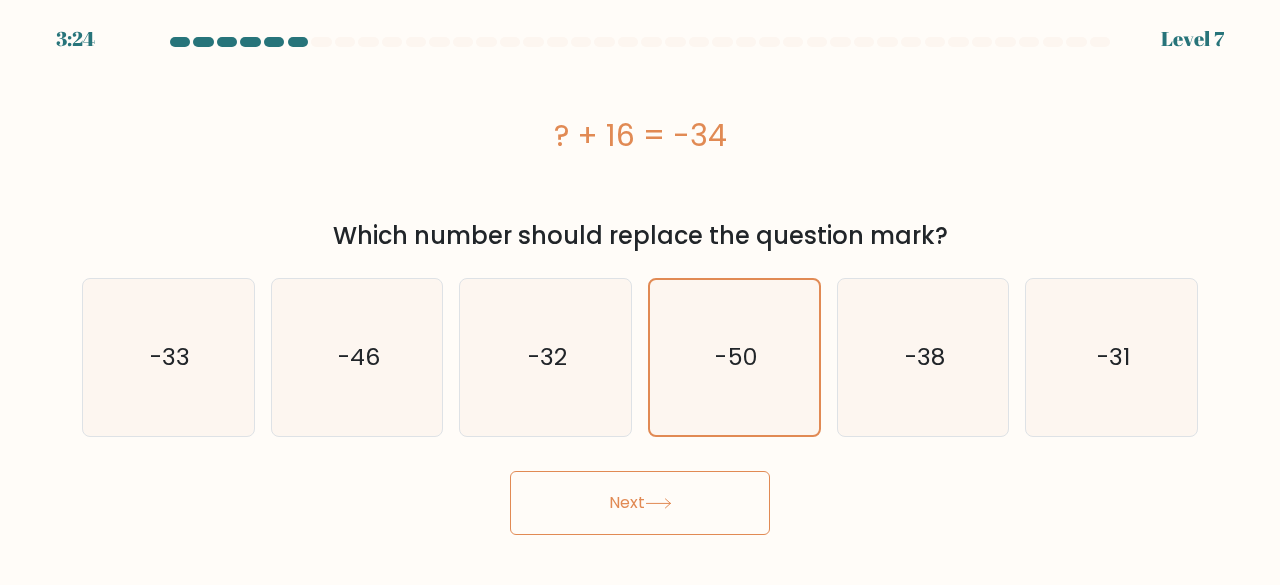 click on "2:08
Lorem 4
i." at bounding box center (640, 292) 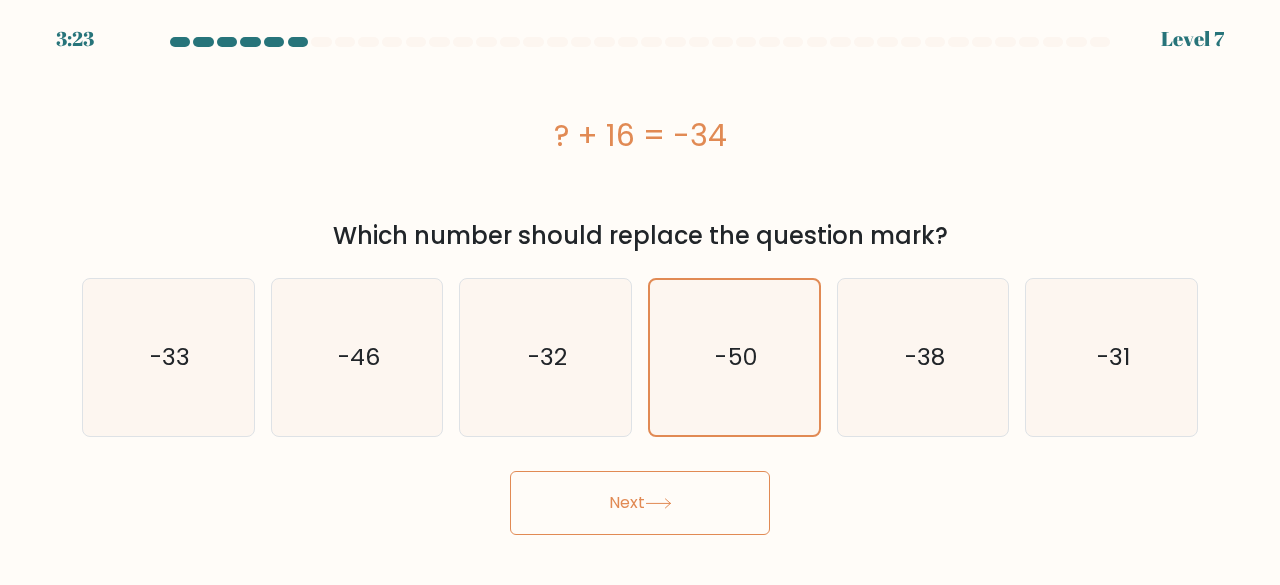 click on "Next" at bounding box center [640, 503] 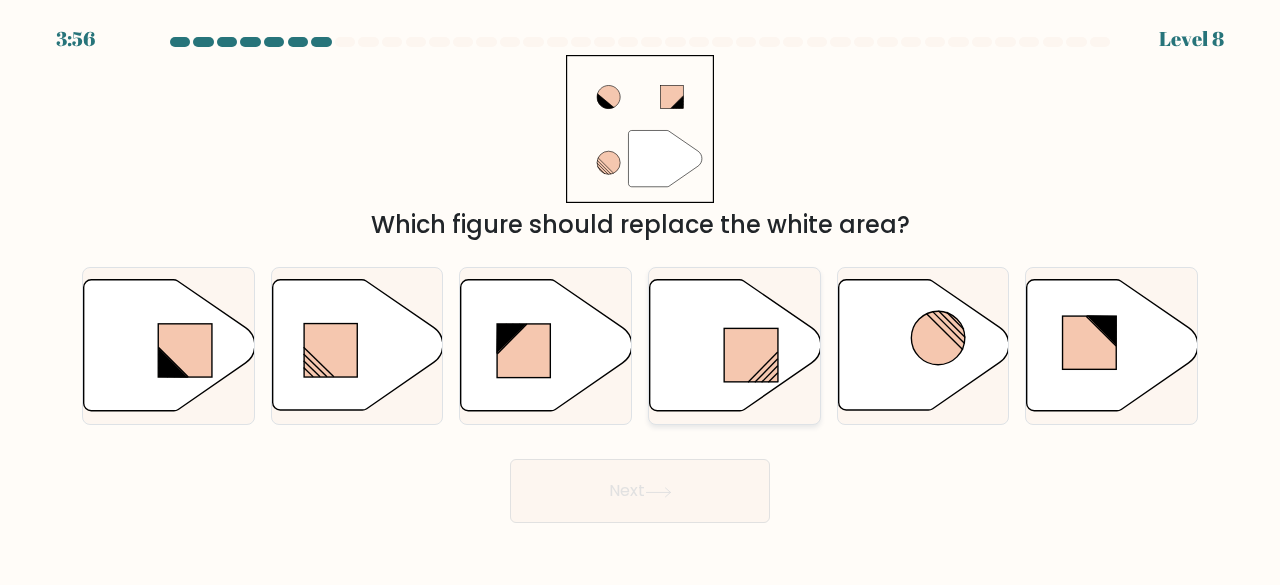 click at bounding box center (735, 345) 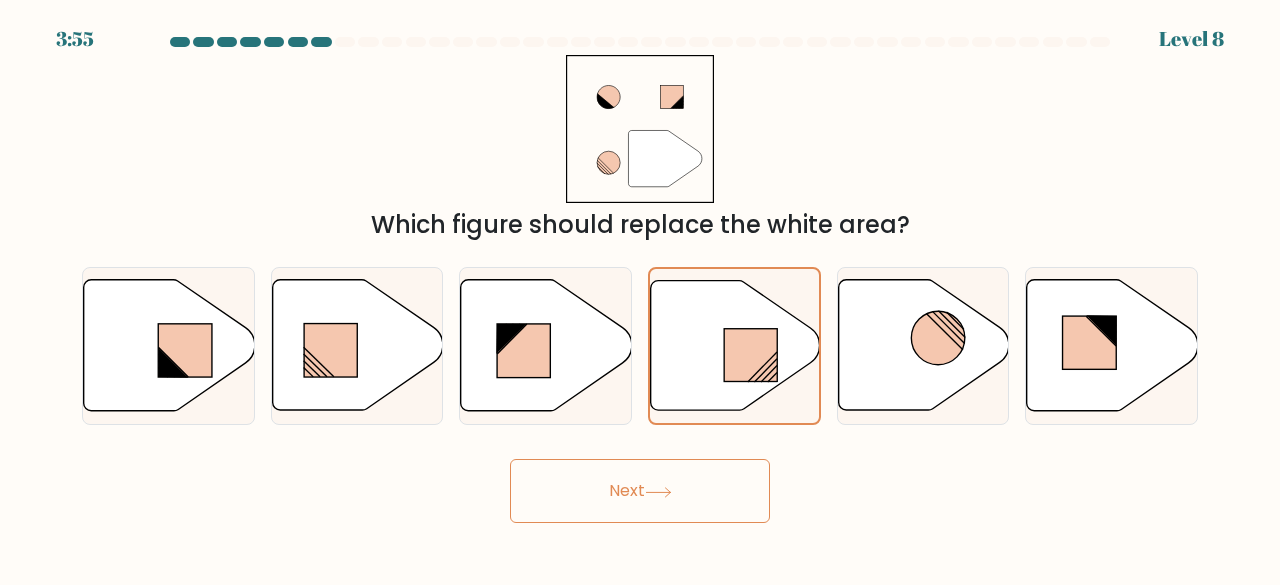 click on "Next" at bounding box center [640, 491] 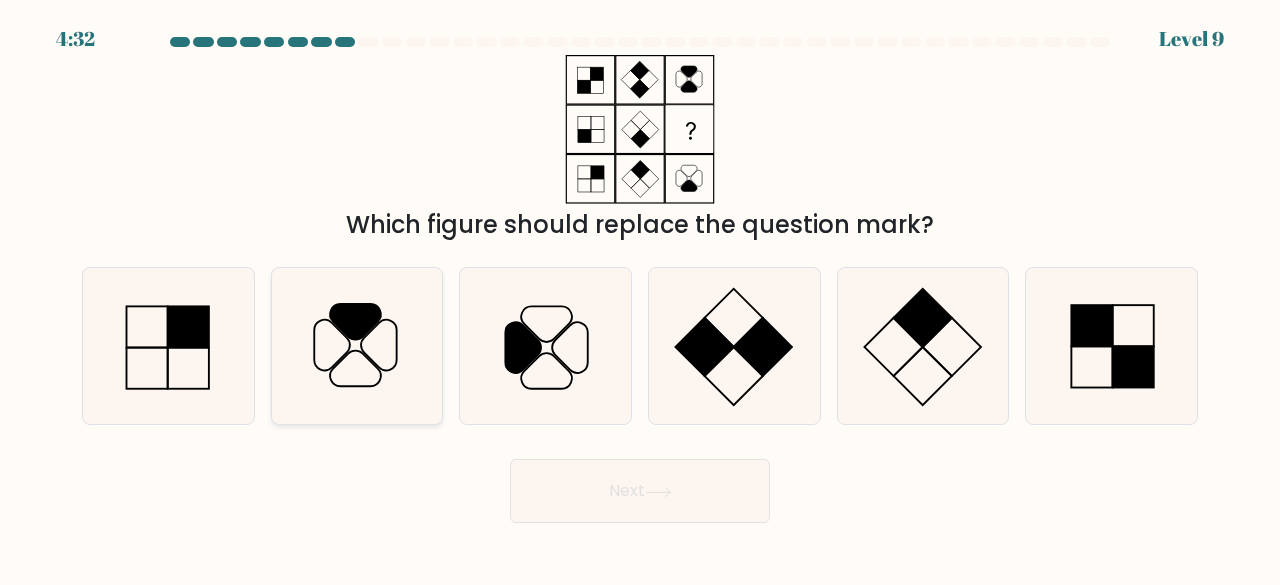 click at bounding box center (379, 345) 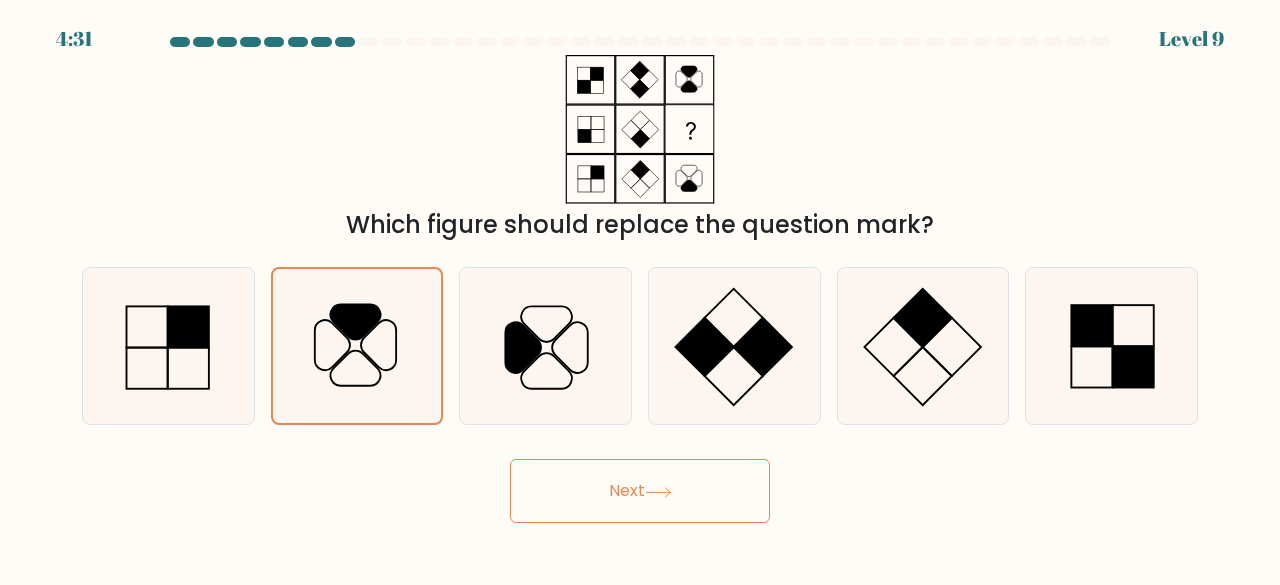 click on "Next" at bounding box center (640, 491) 